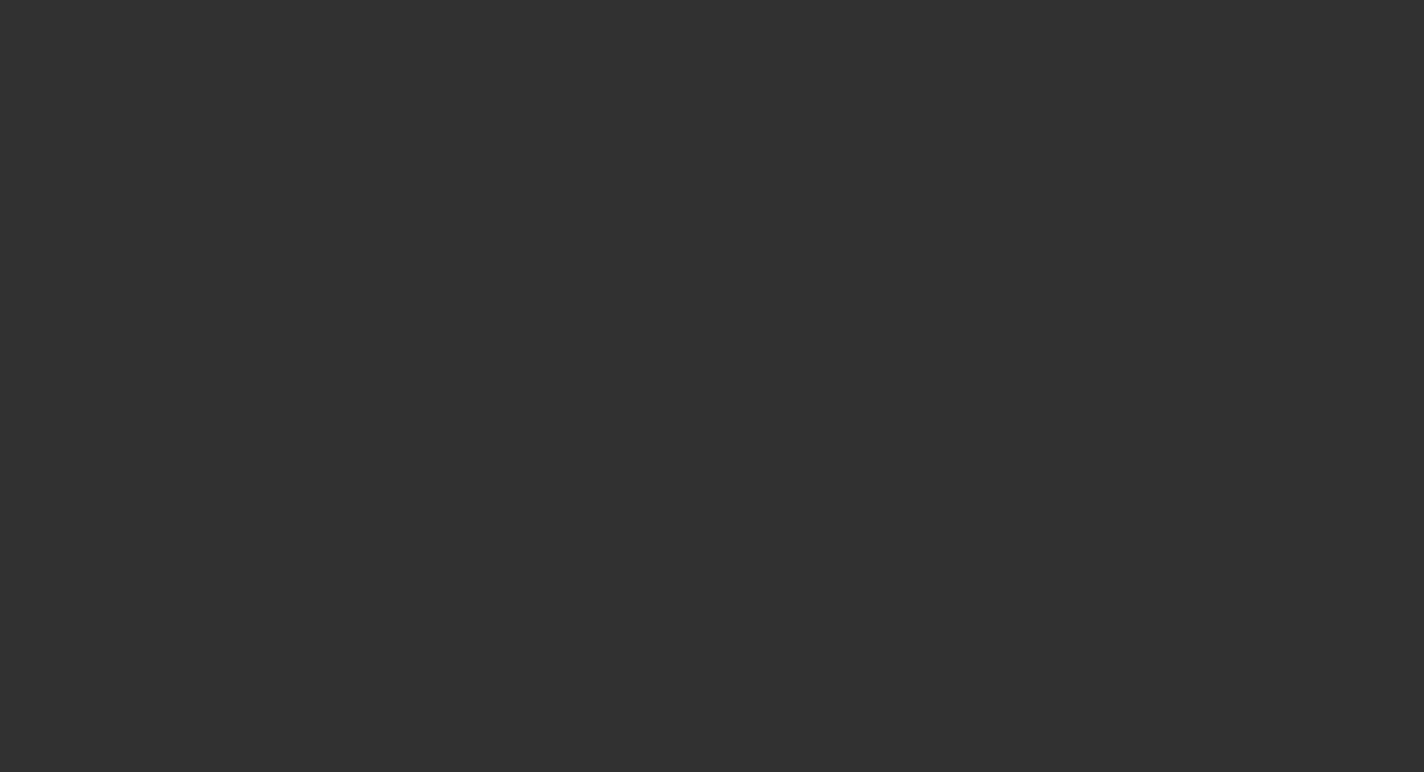 scroll, scrollTop: 0, scrollLeft: 0, axis: both 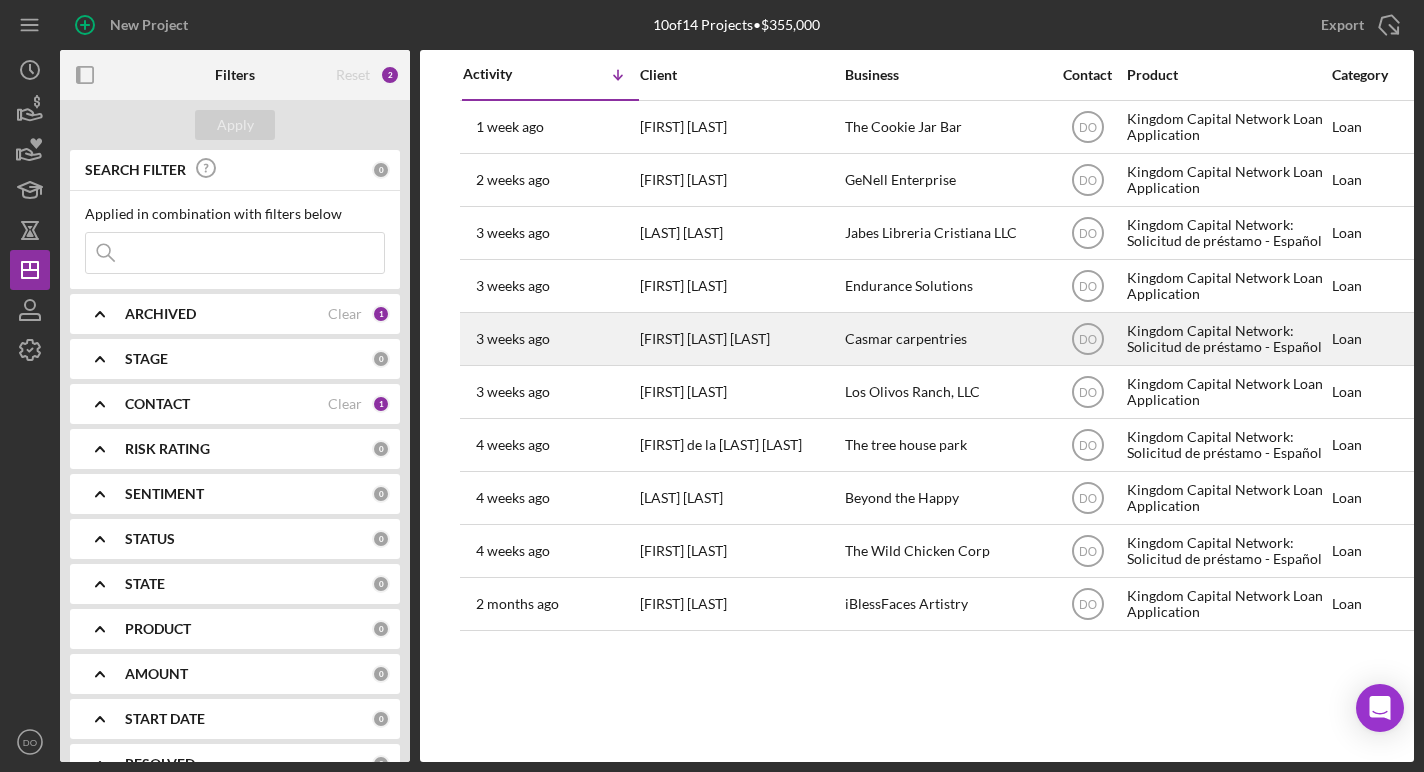 click on "[FIRST] [LAST] [LAST]" at bounding box center (740, 339) 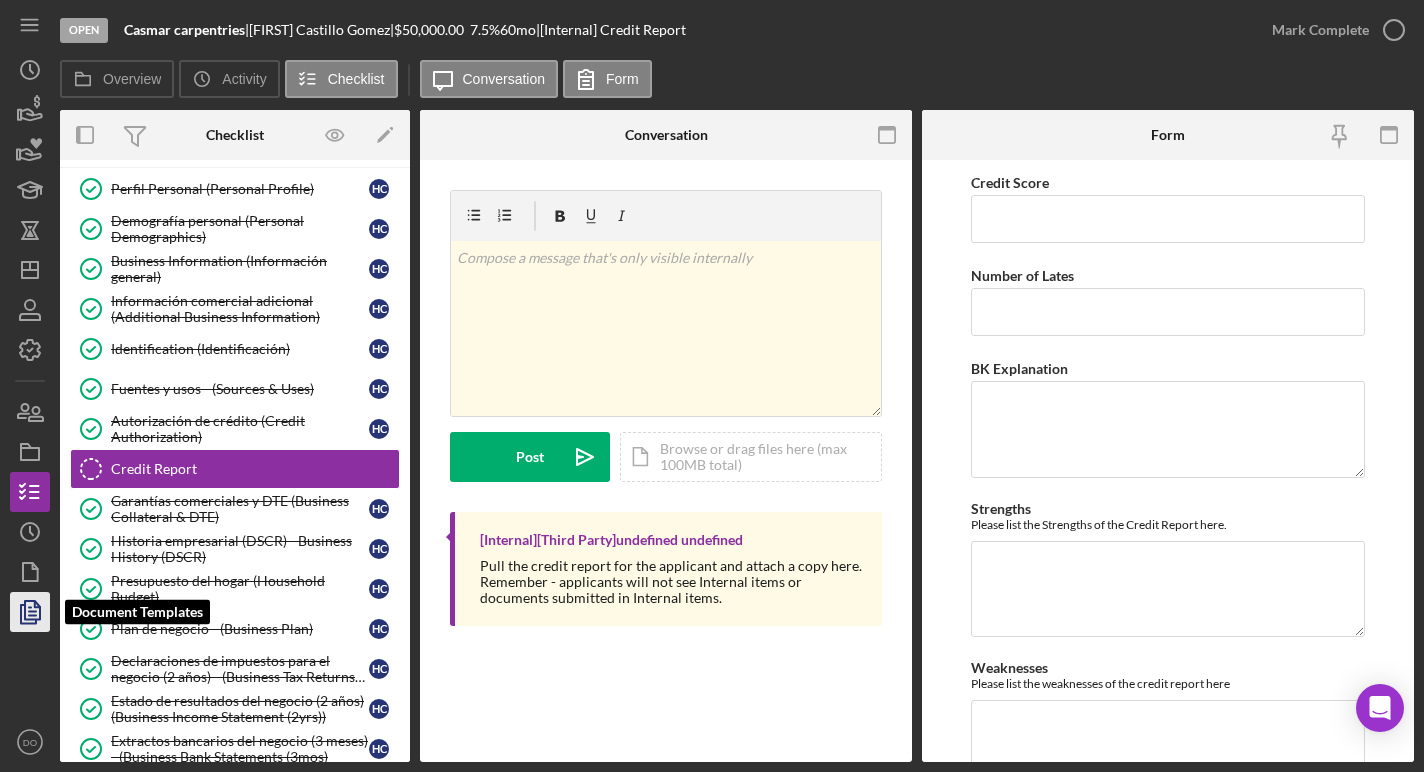 scroll, scrollTop: 50, scrollLeft: 0, axis: vertical 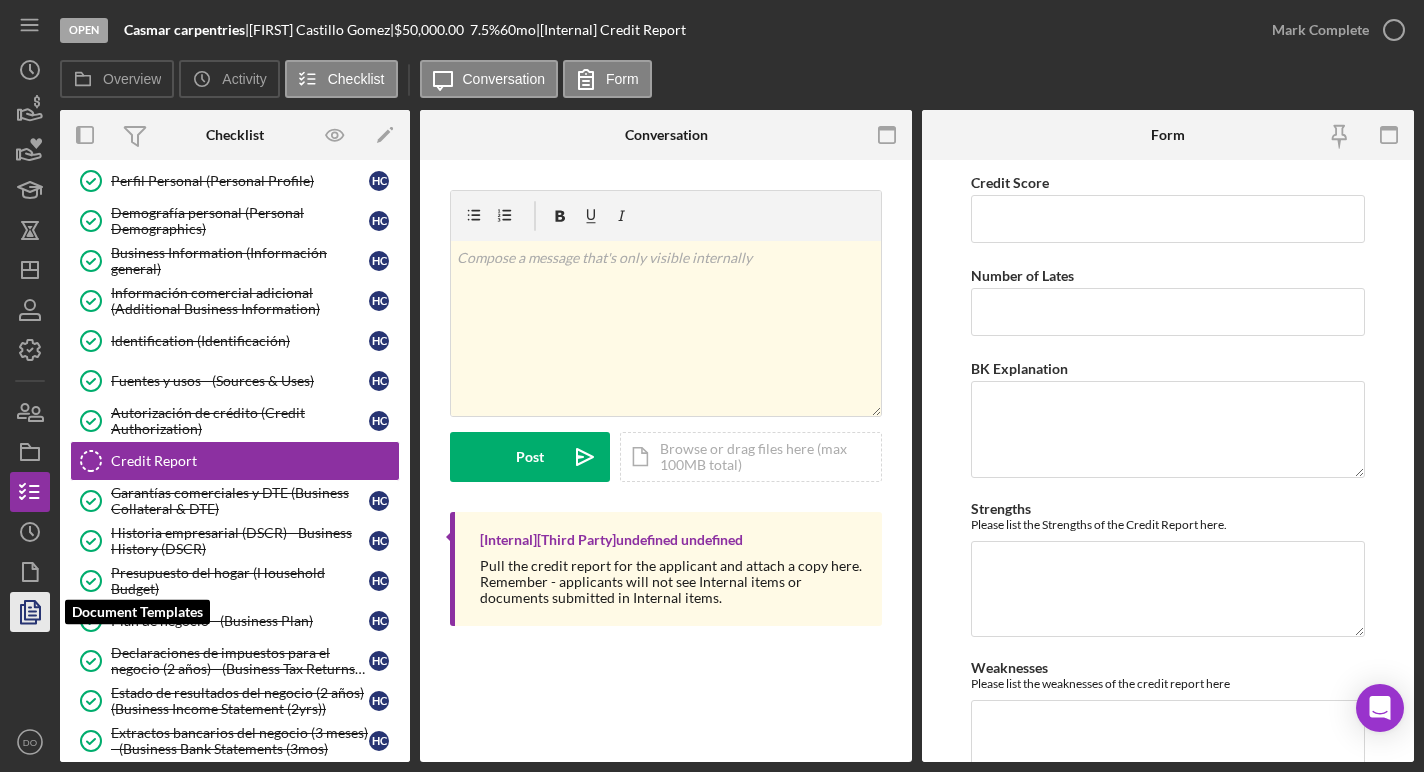 click 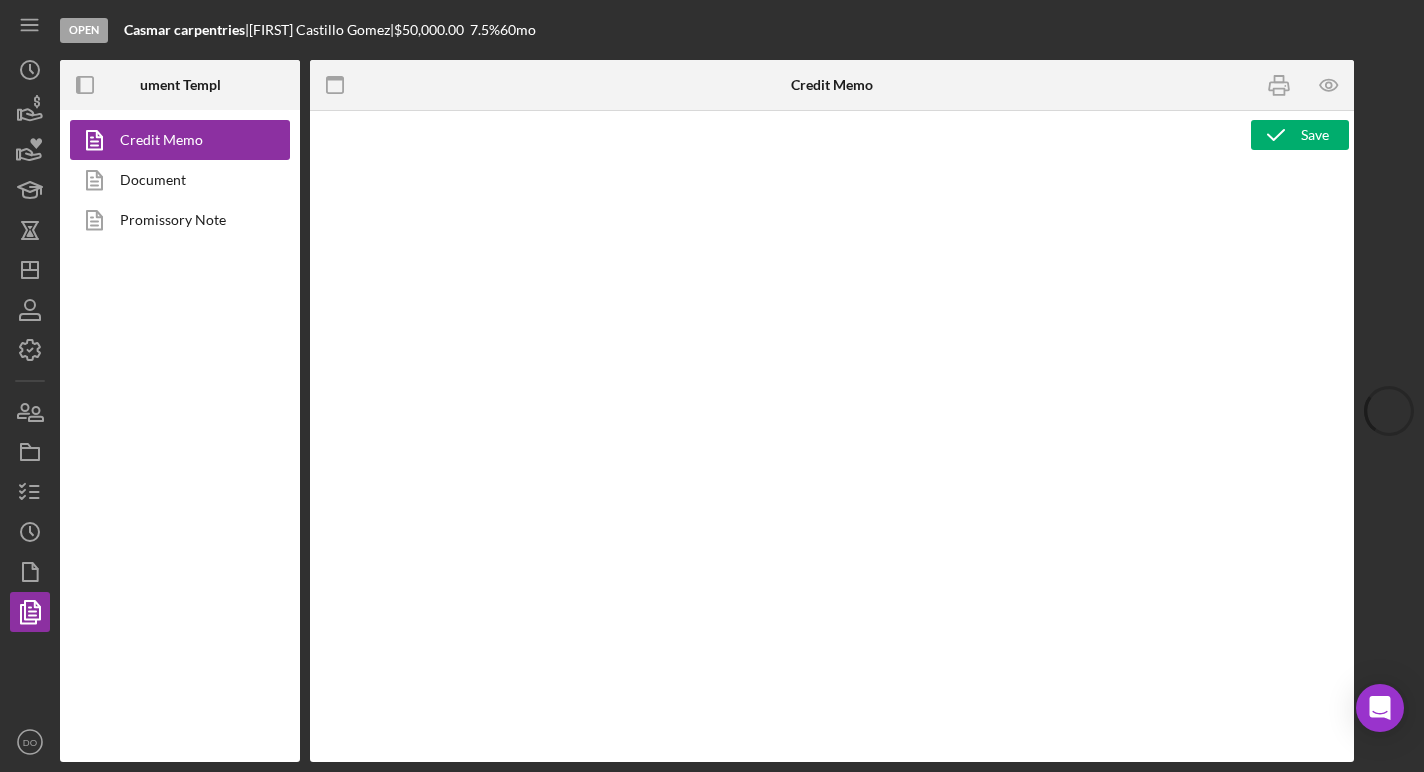 type on "<p><span style="font-size: 12pt;"><br><br><br><br></span></p>
<p><span style="font-size: 12pt;">&nbsp;</span></p>
<div>&nbsp;</div>" 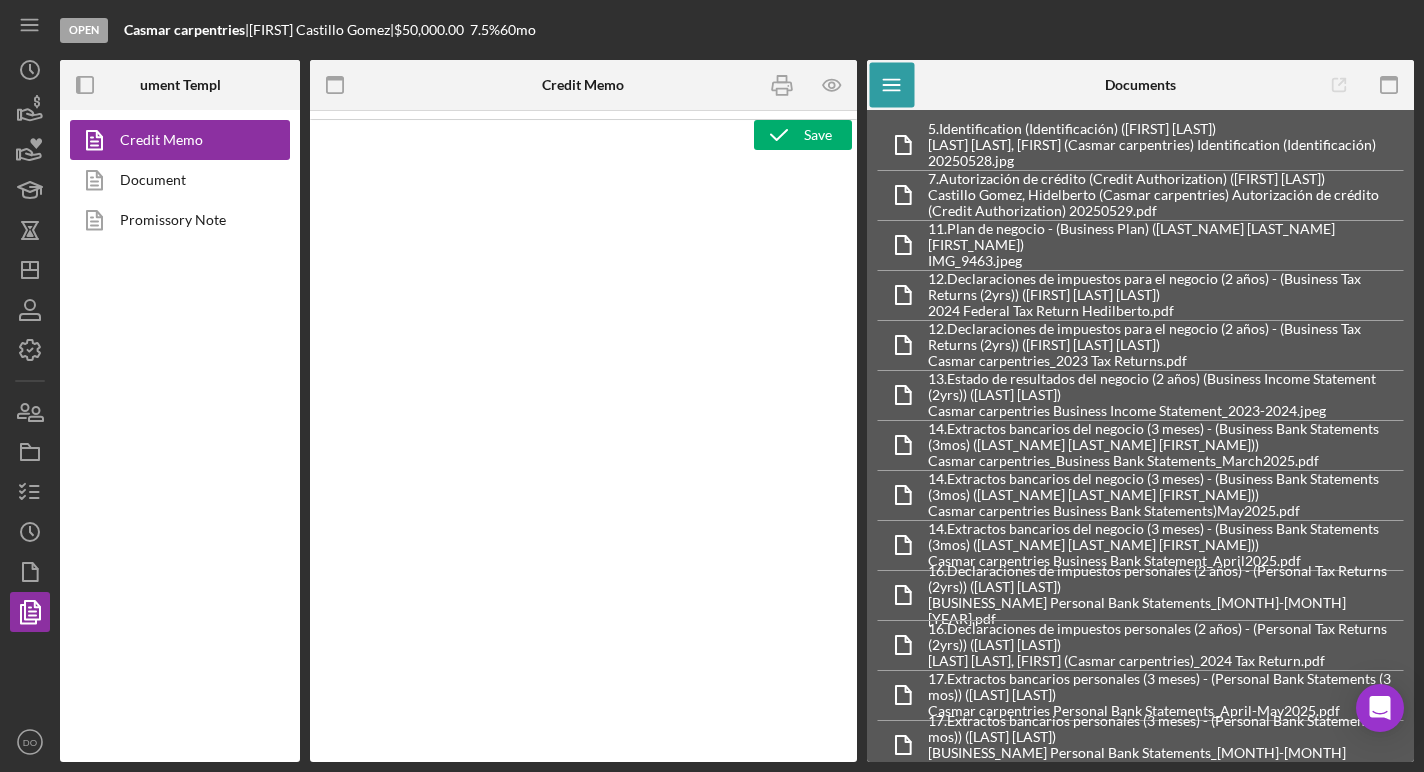 scroll, scrollTop: 0, scrollLeft: 0, axis: both 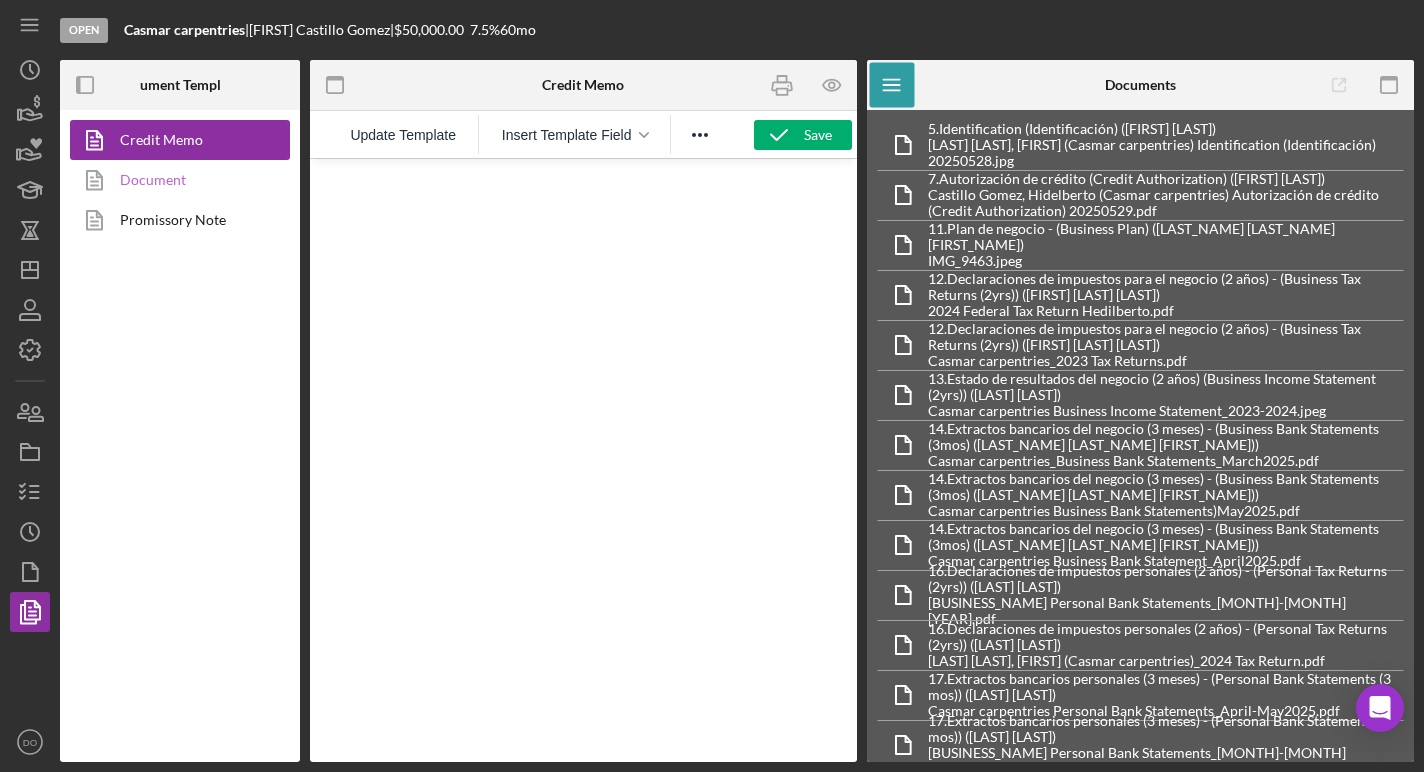 click on "Document" at bounding box center (175, 180) 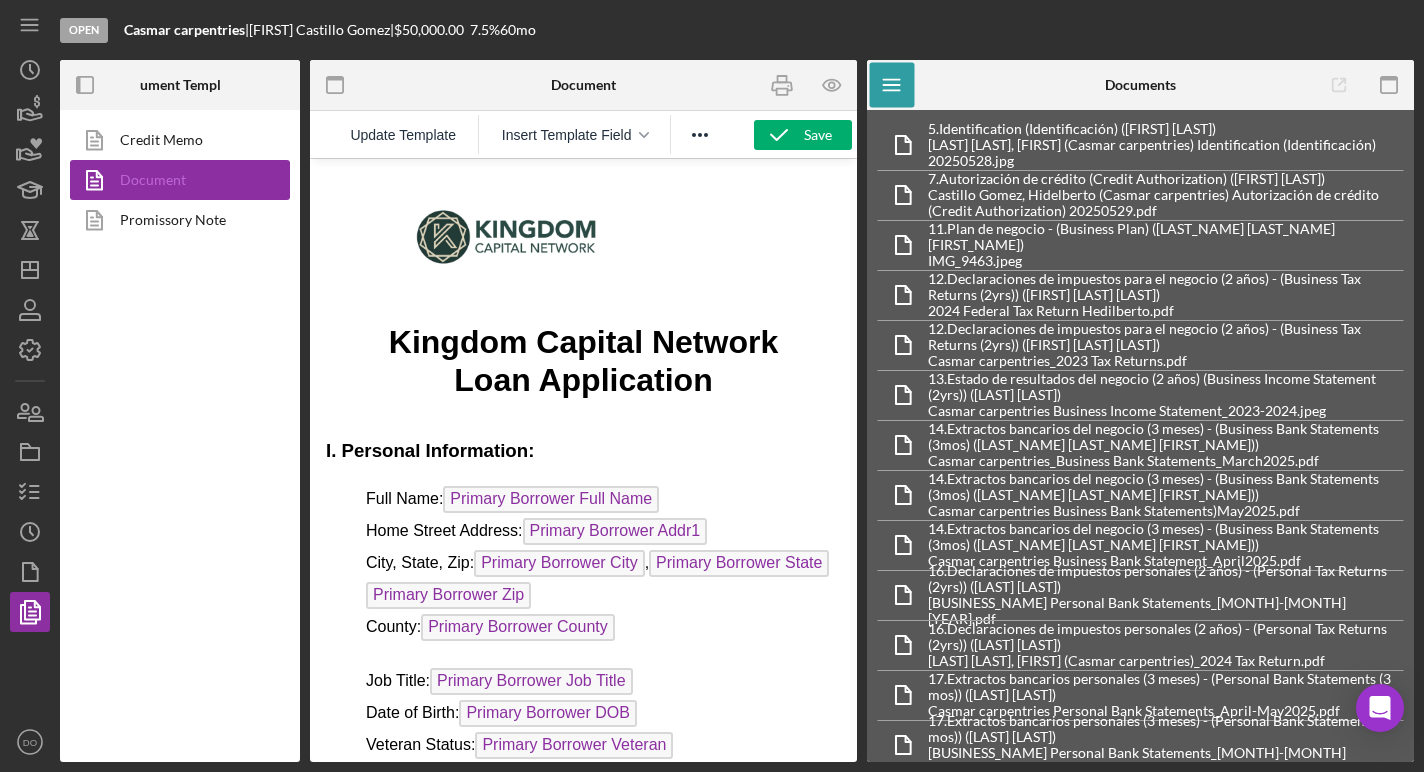 scroll, scrollTop: 0, scrollLeft: 0, axis: both 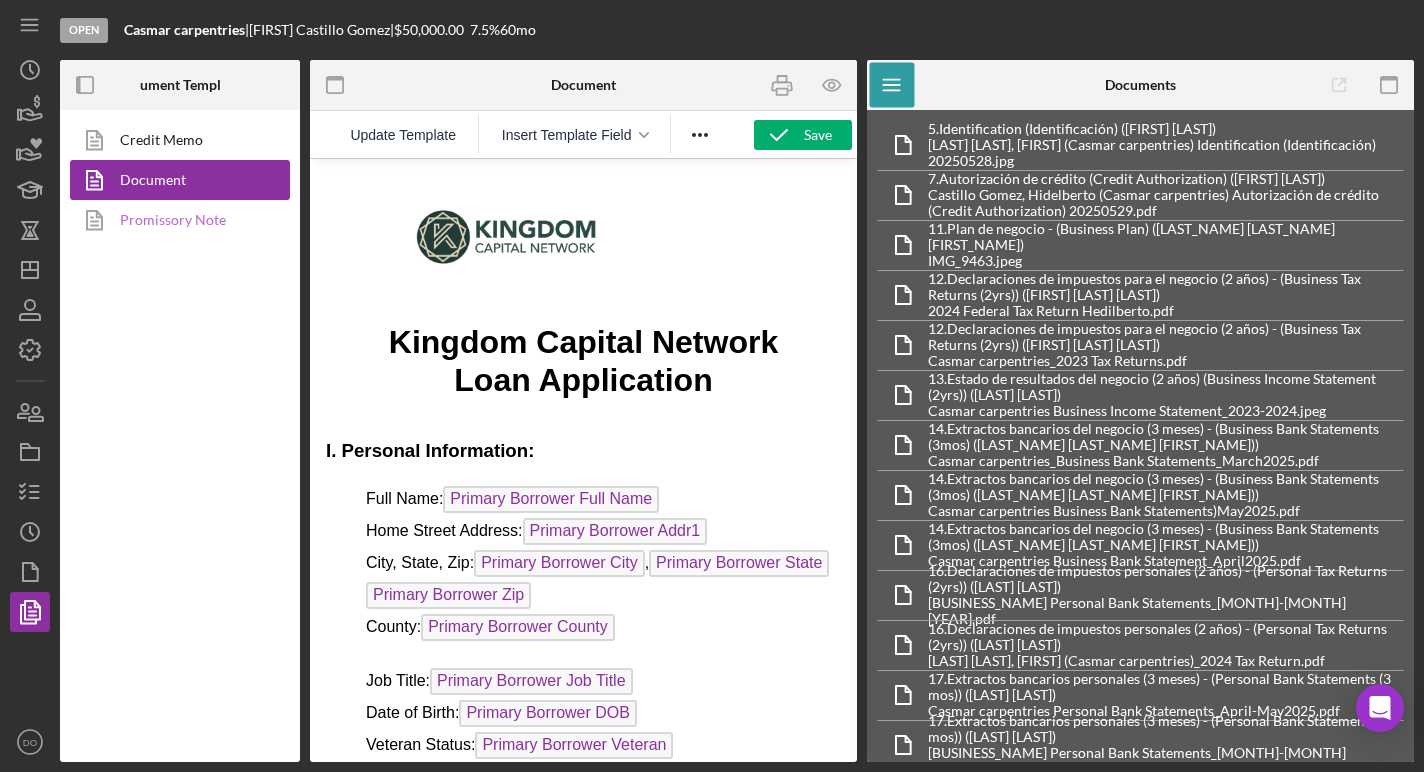 click on "Promissory Note" at bounding box center (175, 220) 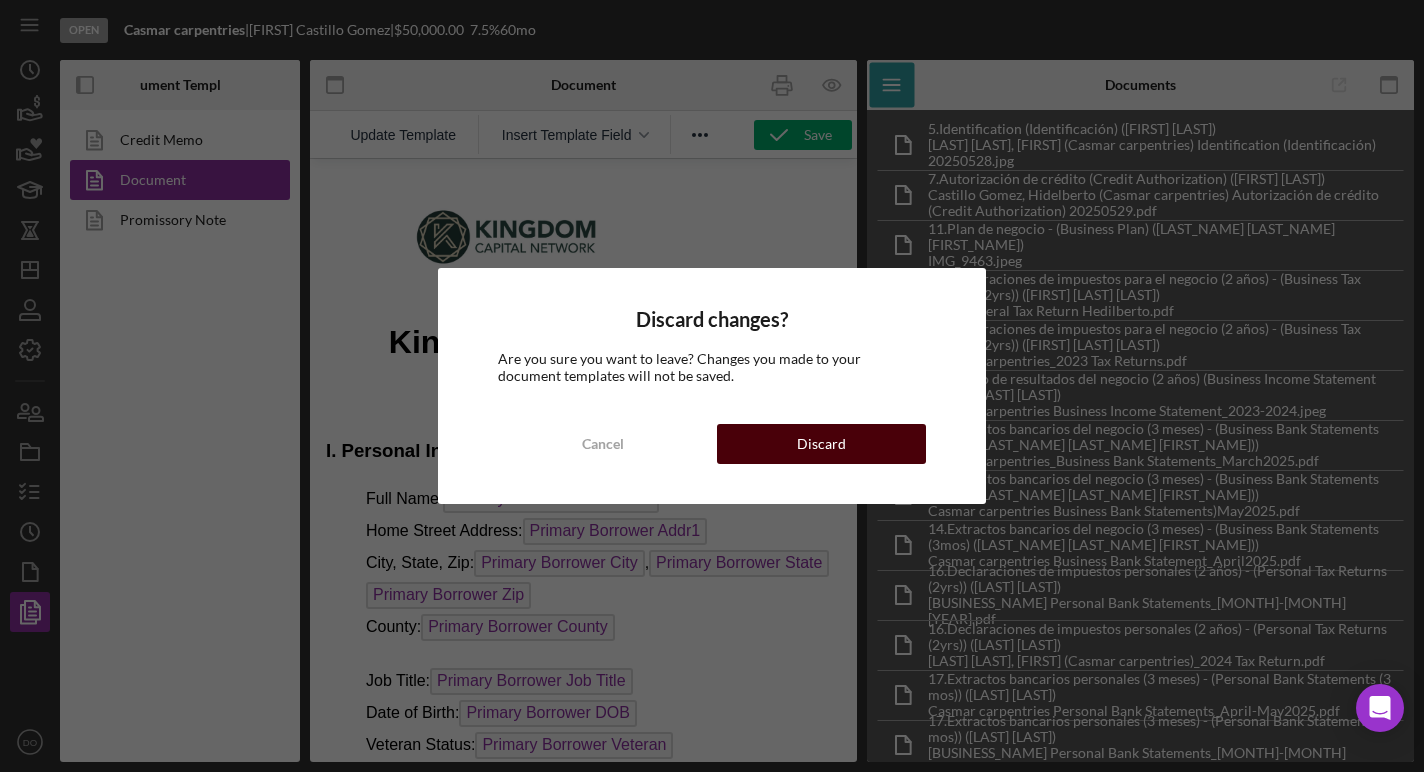 click on "Discard" at bounding box center [821, 444] 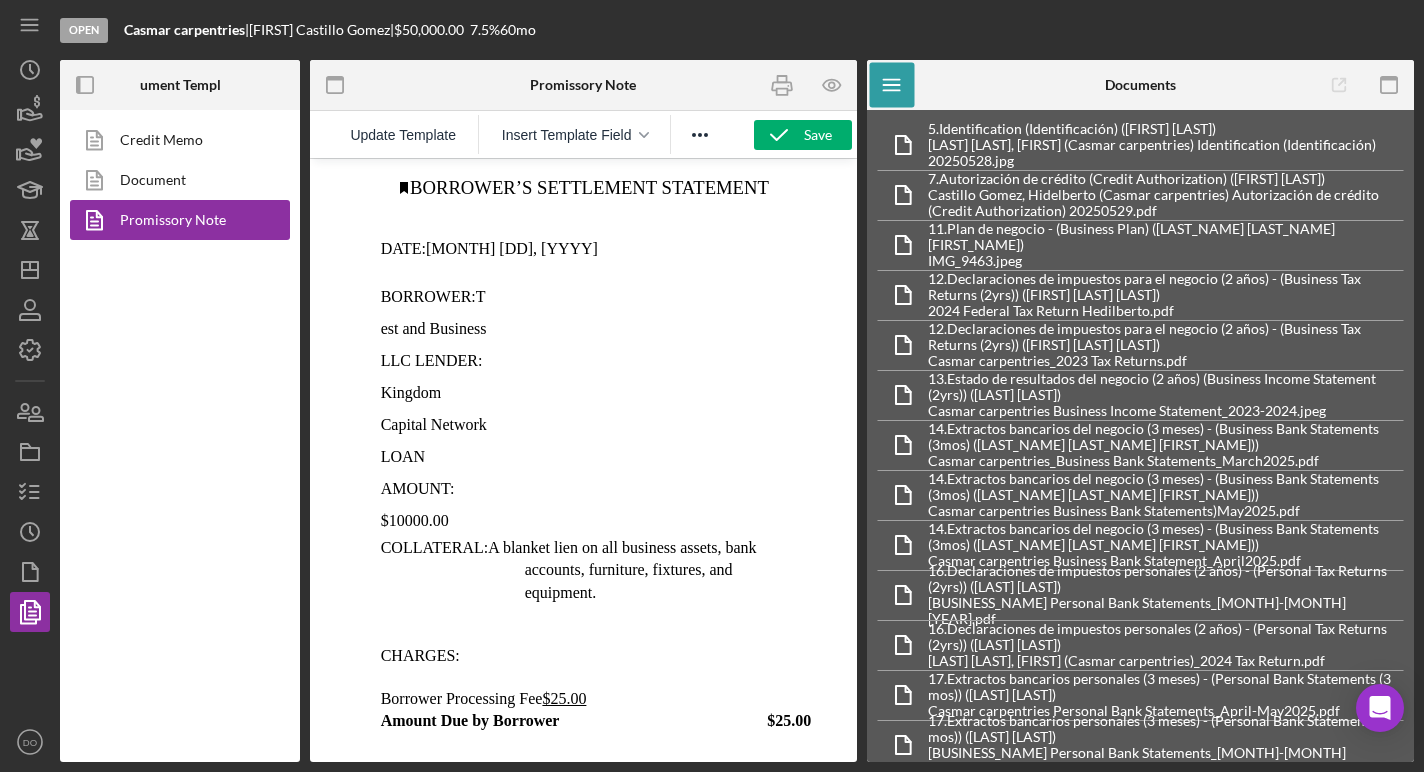 scroll, scrollTop: 0, scrollLeft: 0, axis: both 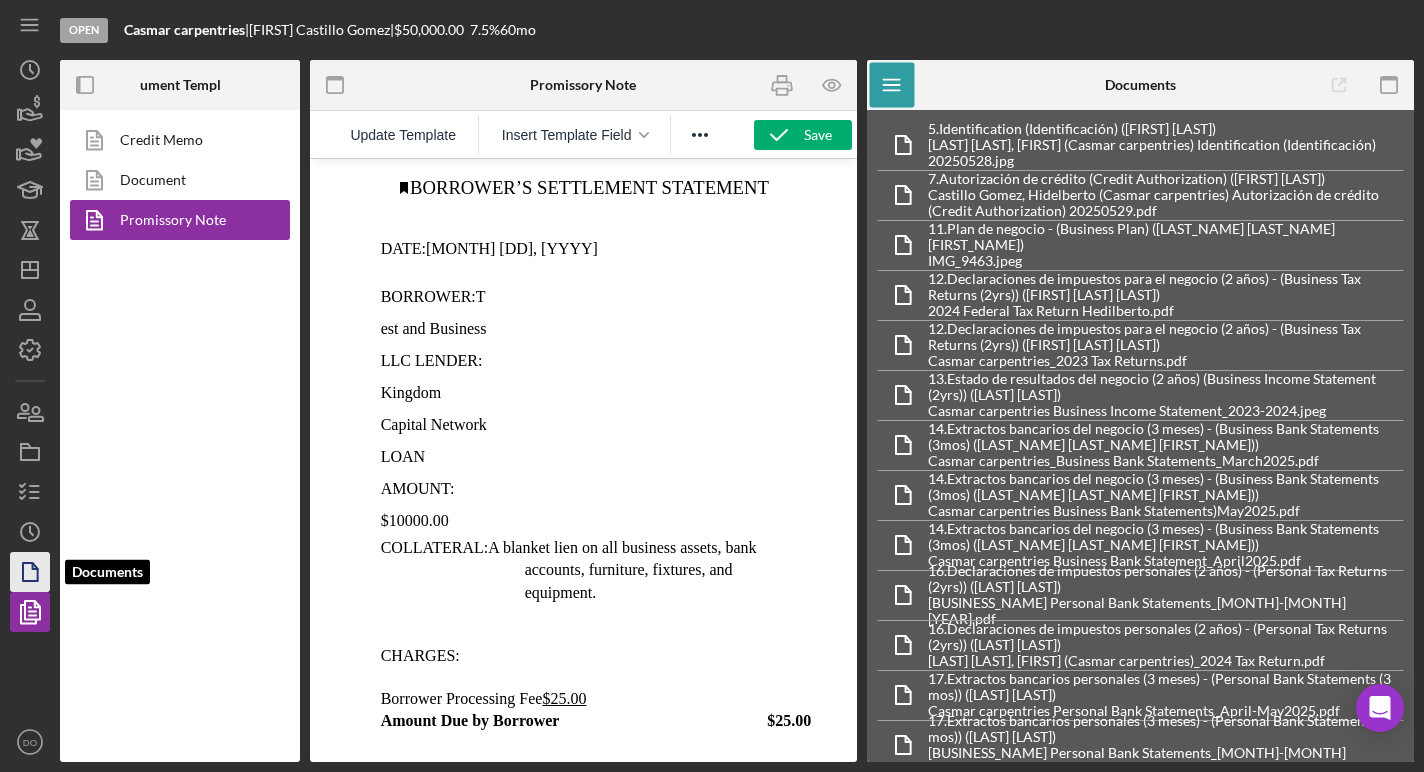 click 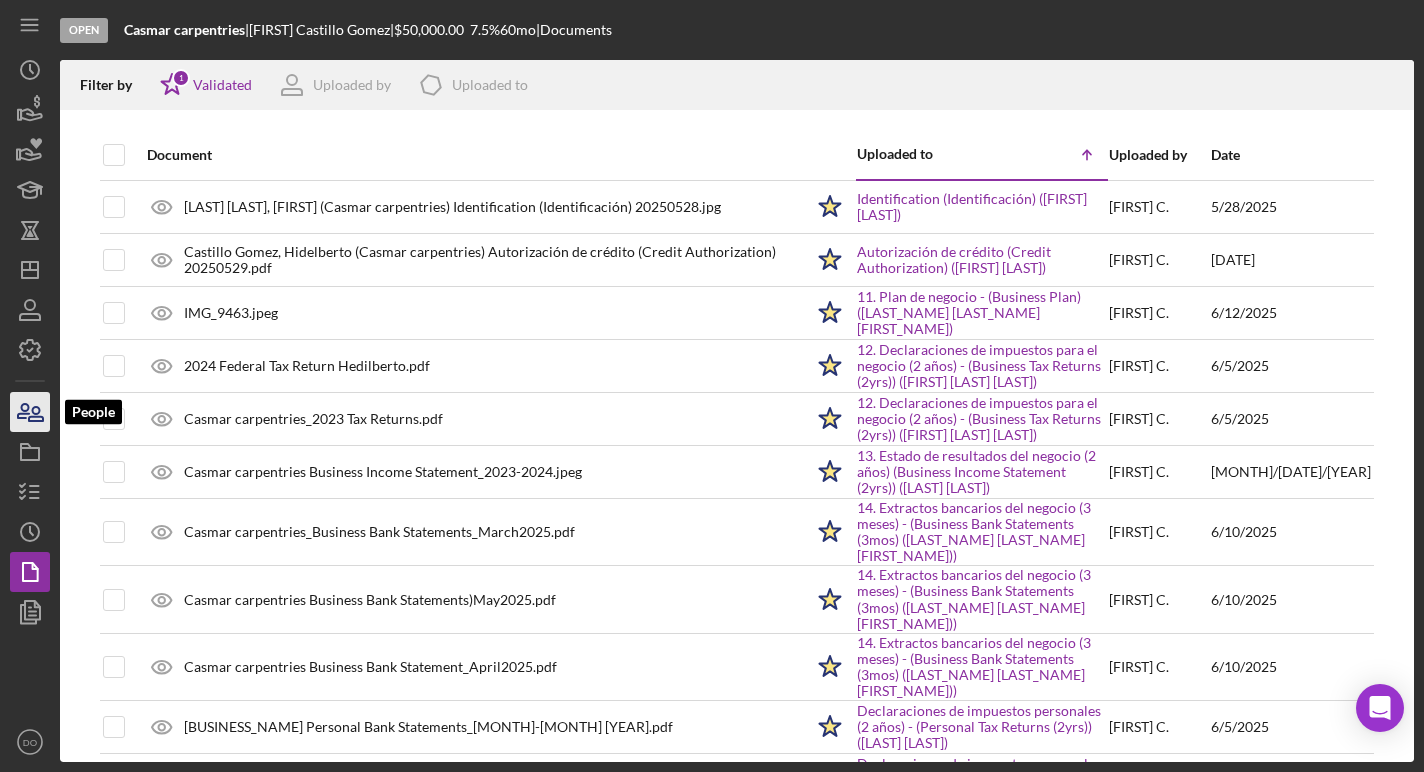 click 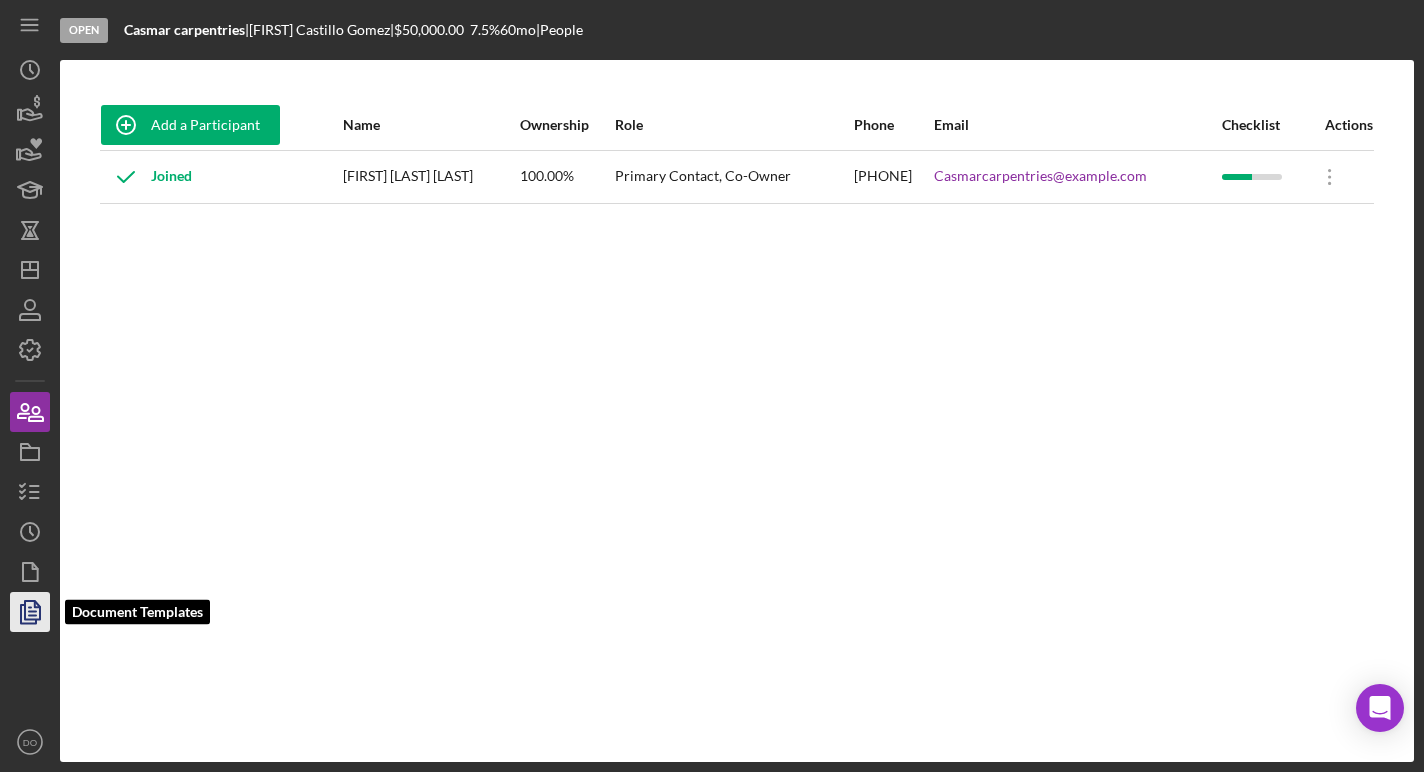 click 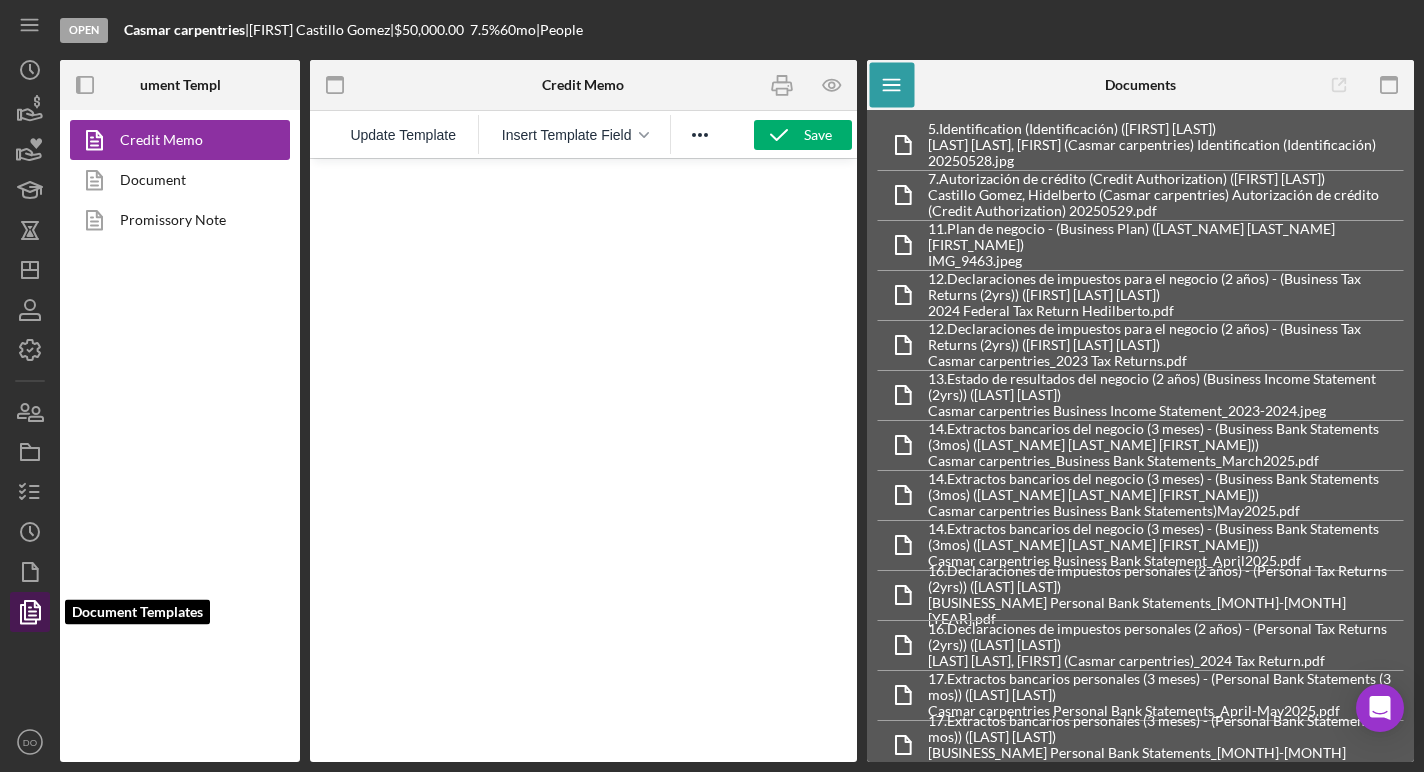 scroll, scrollTop: 0, scrollLeft: 0, axis: both 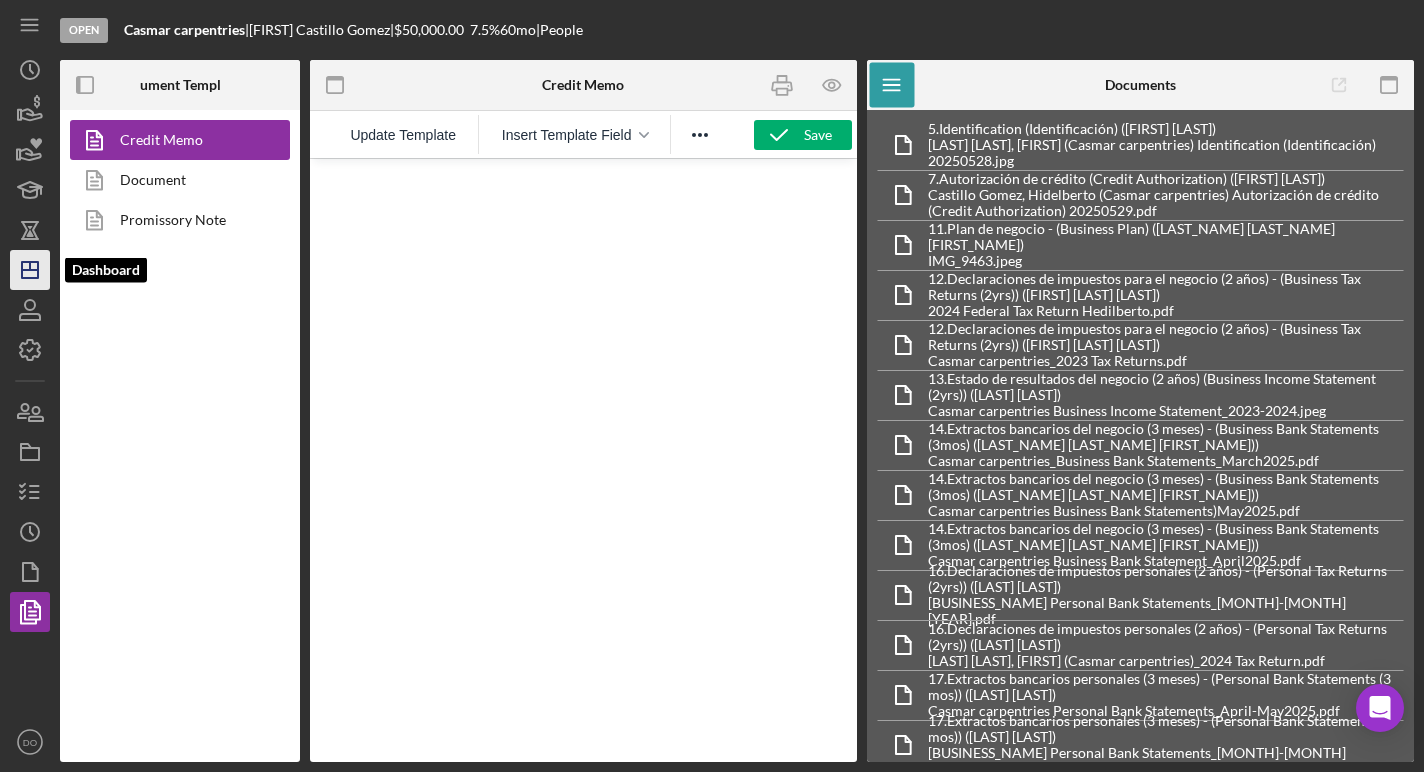 click 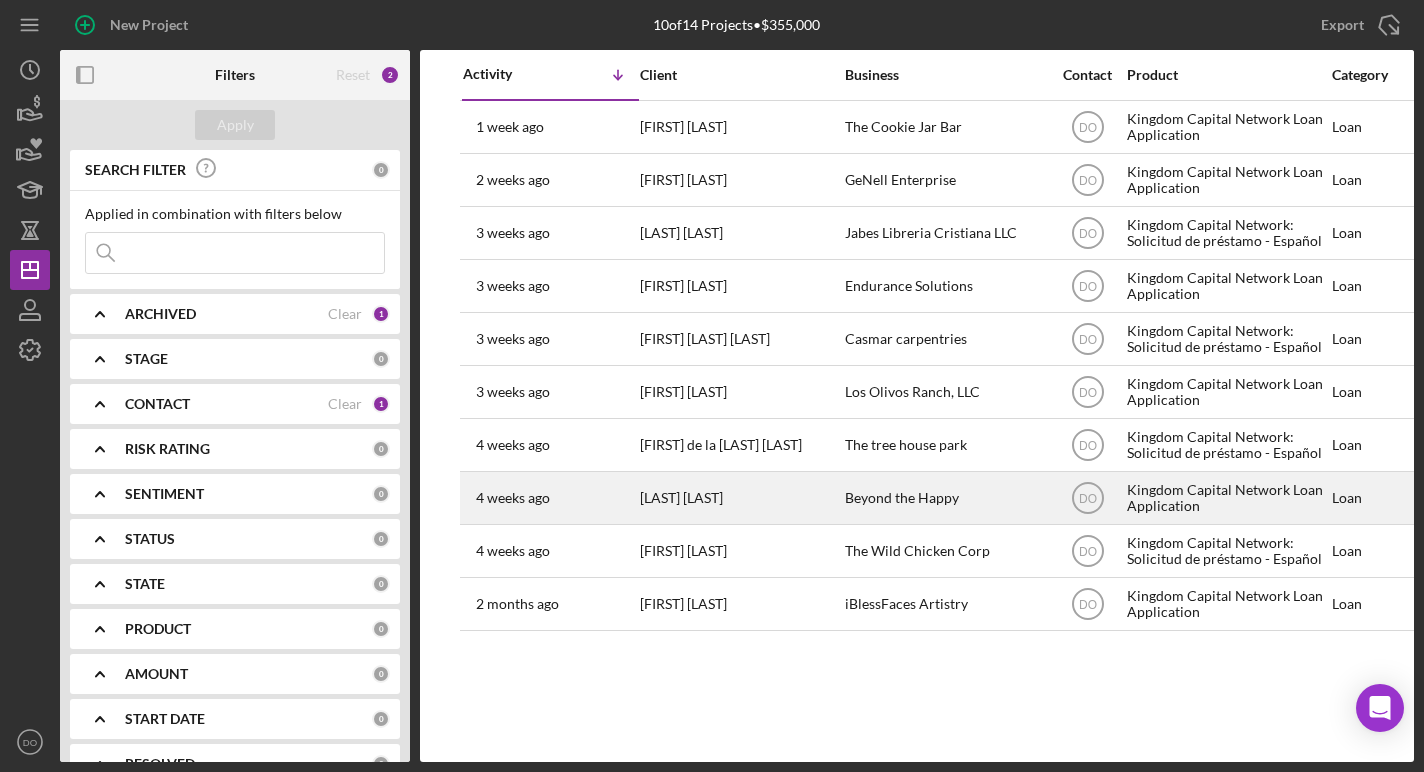 click on "[LAST] [LAST]" at bounding box center (740, 498) 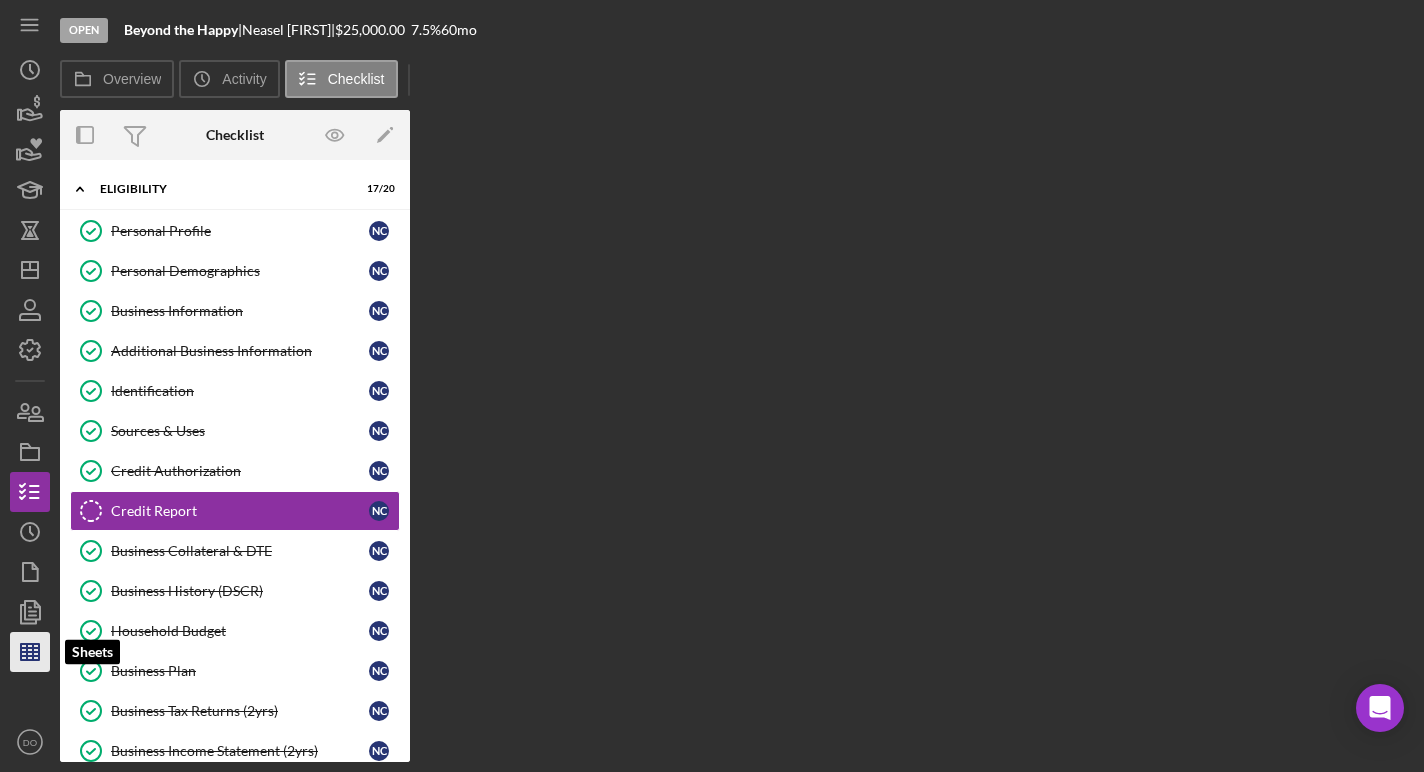 scroll, scrollTop: 50, scrollLeft: 0, axis: vertical 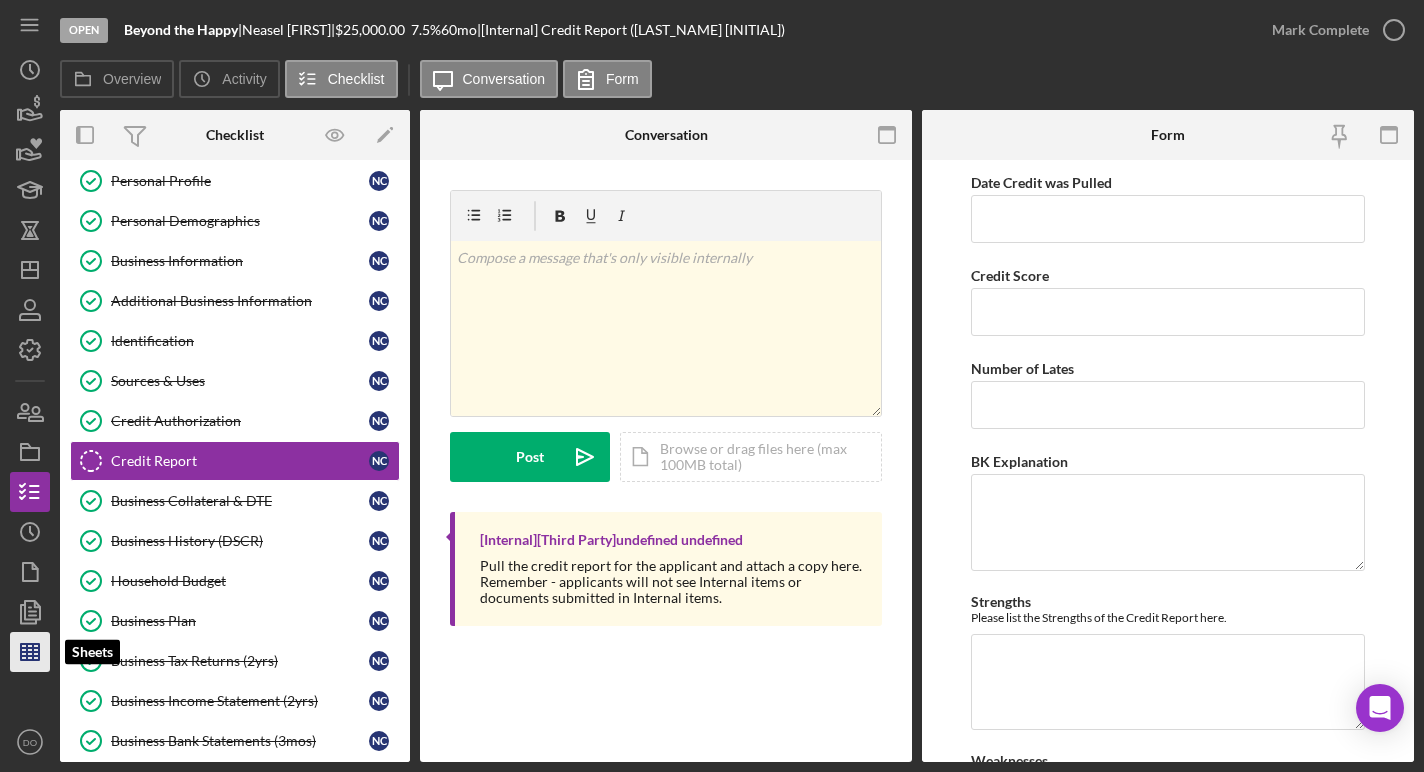 click 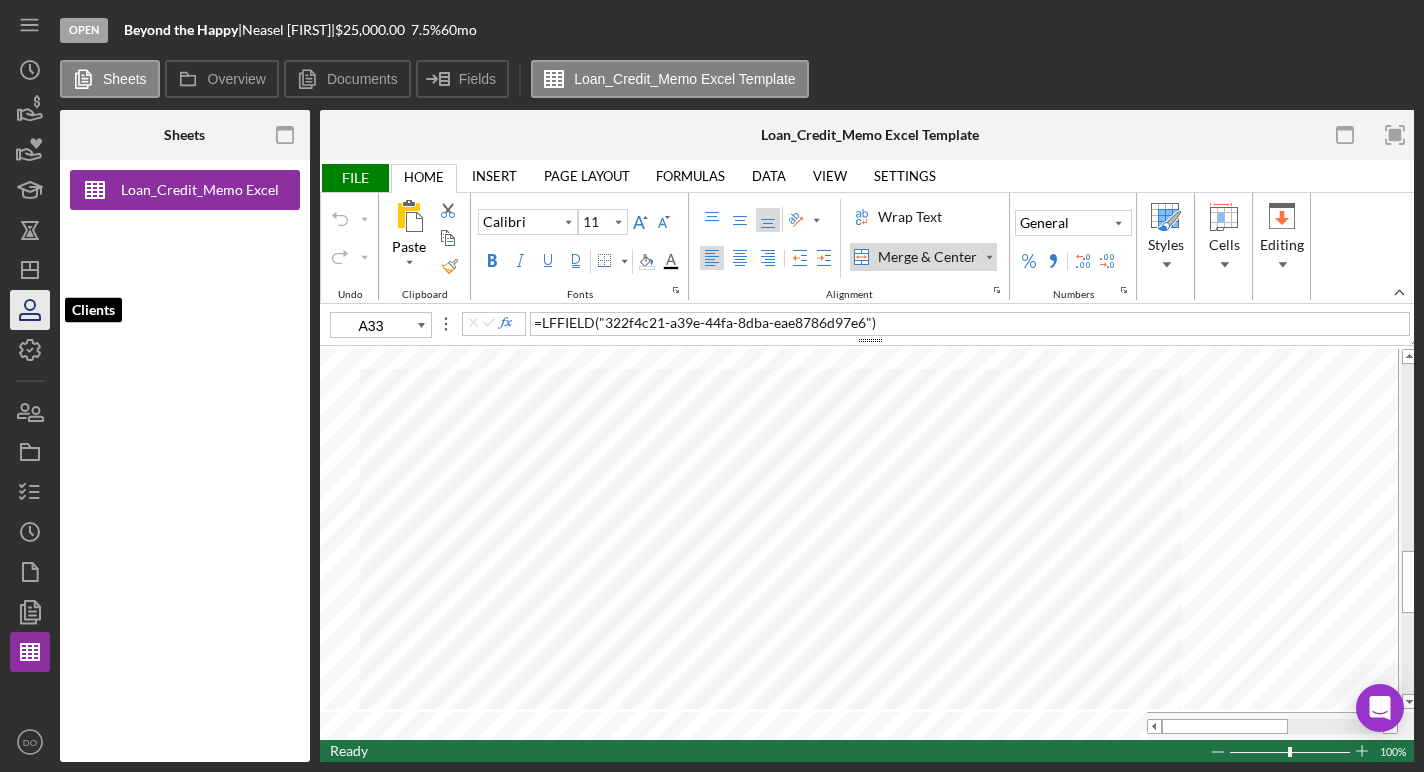 click 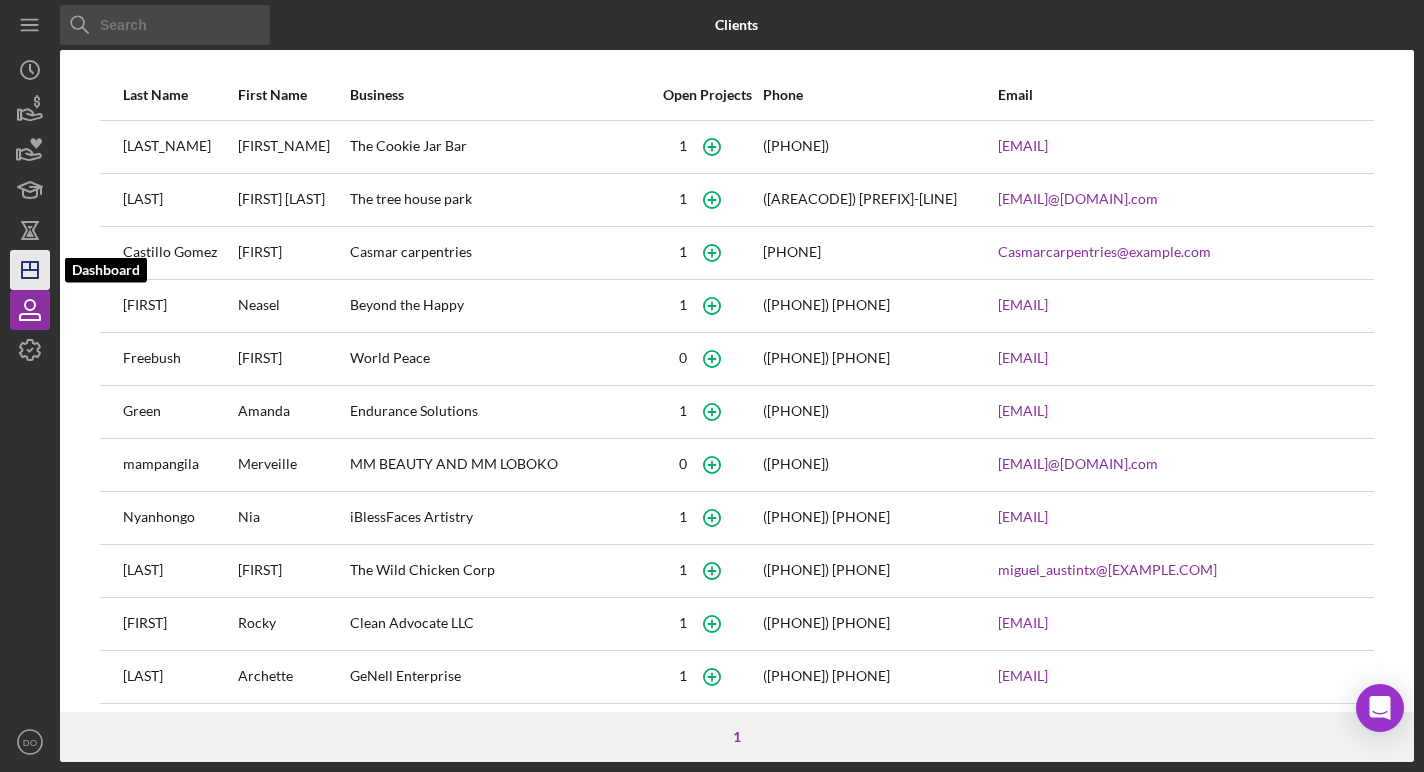 click 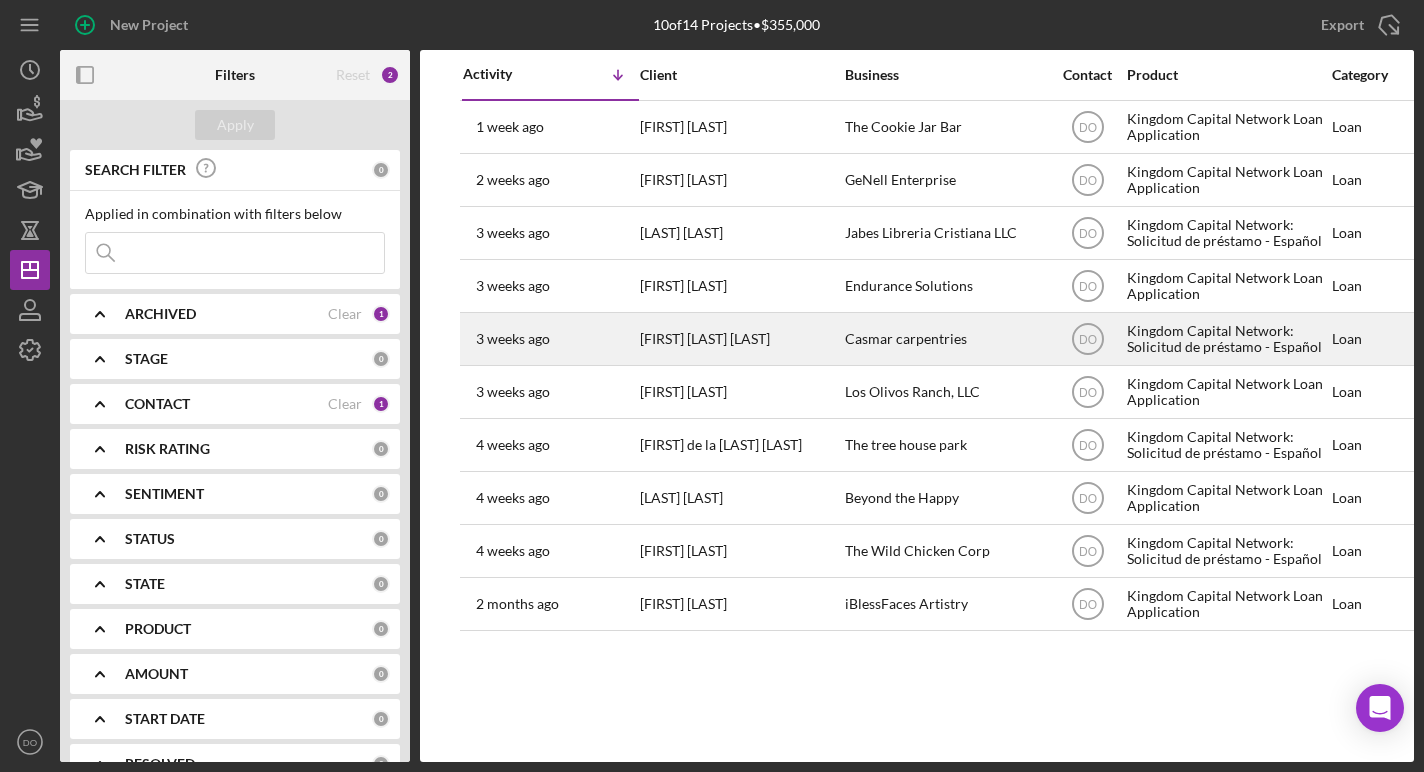click on "[FIRST] [LAST] [LAST]" at bounding box center [740, 339] 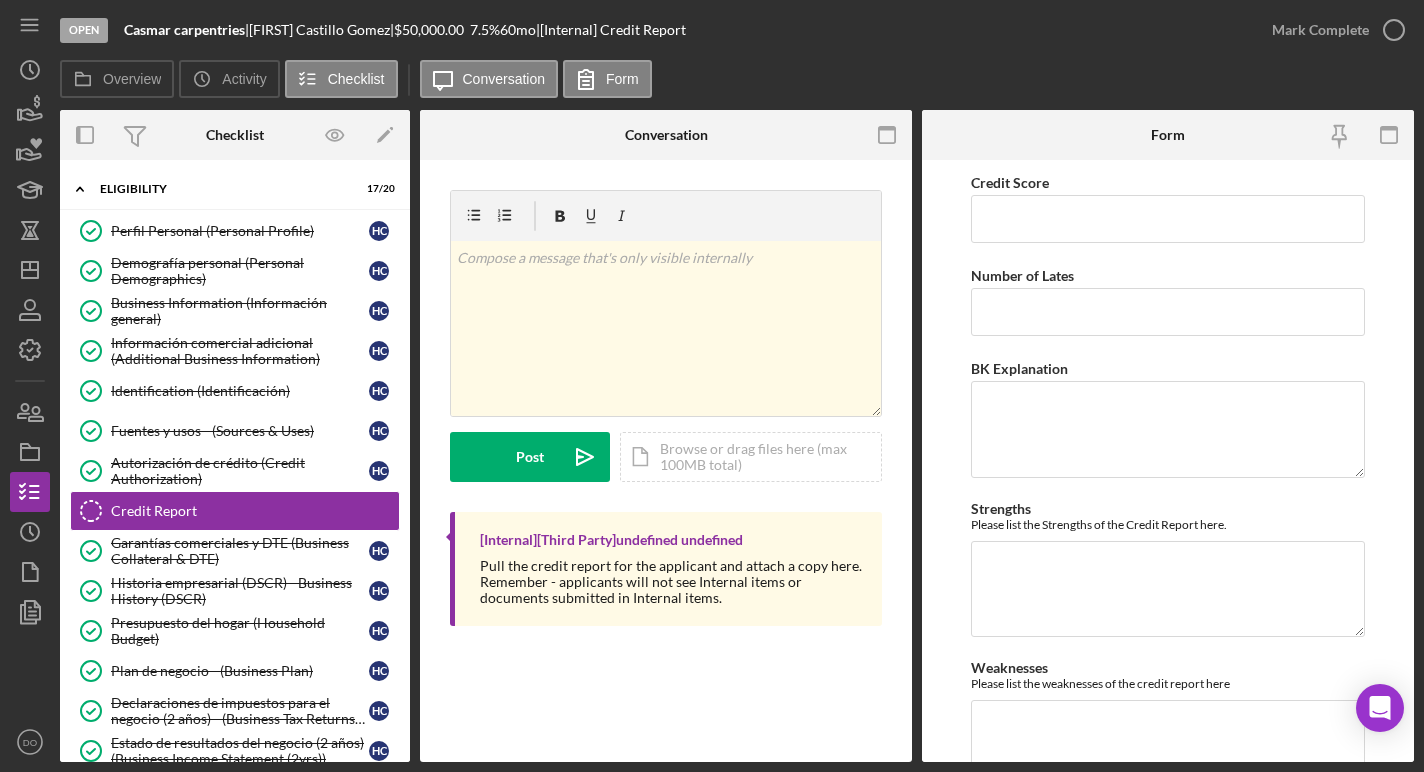 scroll, scrollTop: 50, scrollLeft: 0, axis: vertical 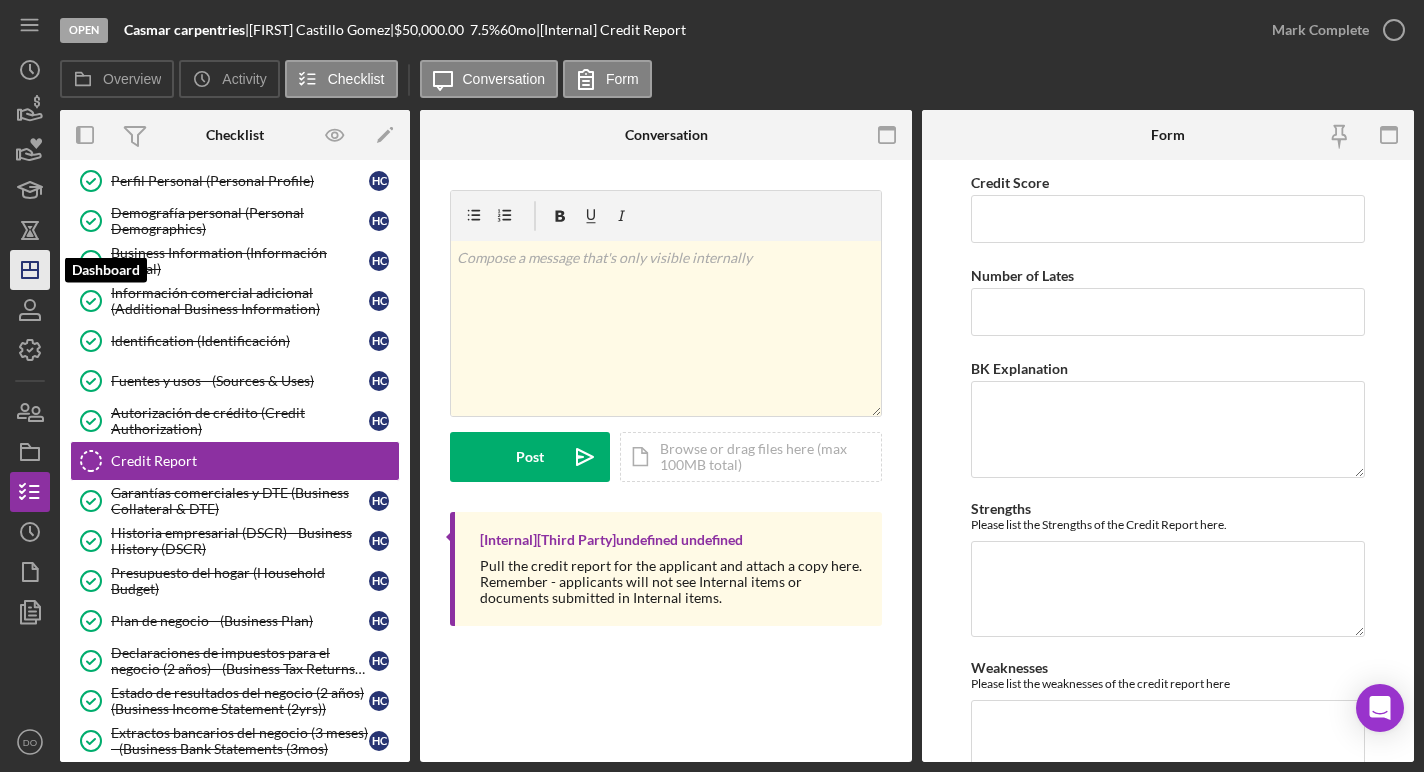 click on "Icon/Dashboard" 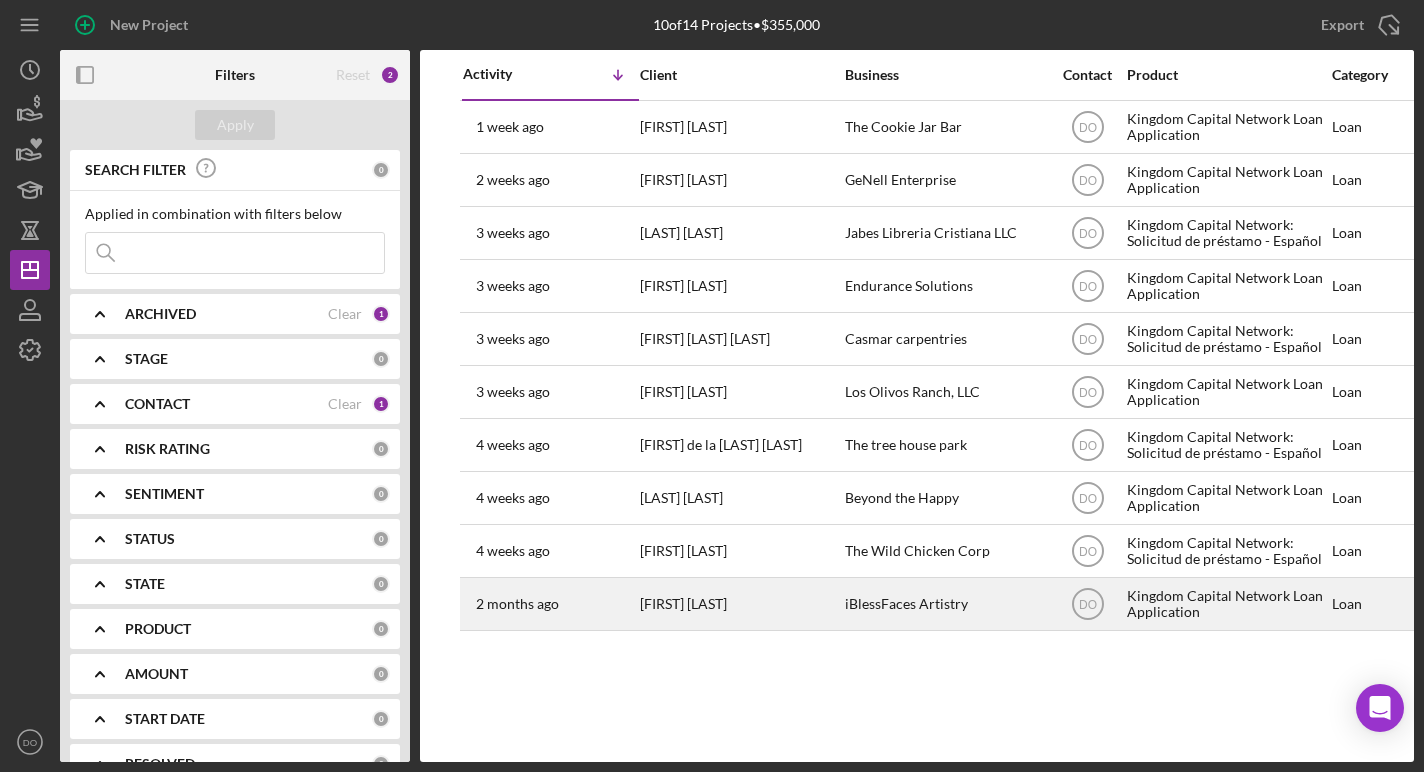 click on "[FIRST] [LAST]" at bounding box center (740, 604) 